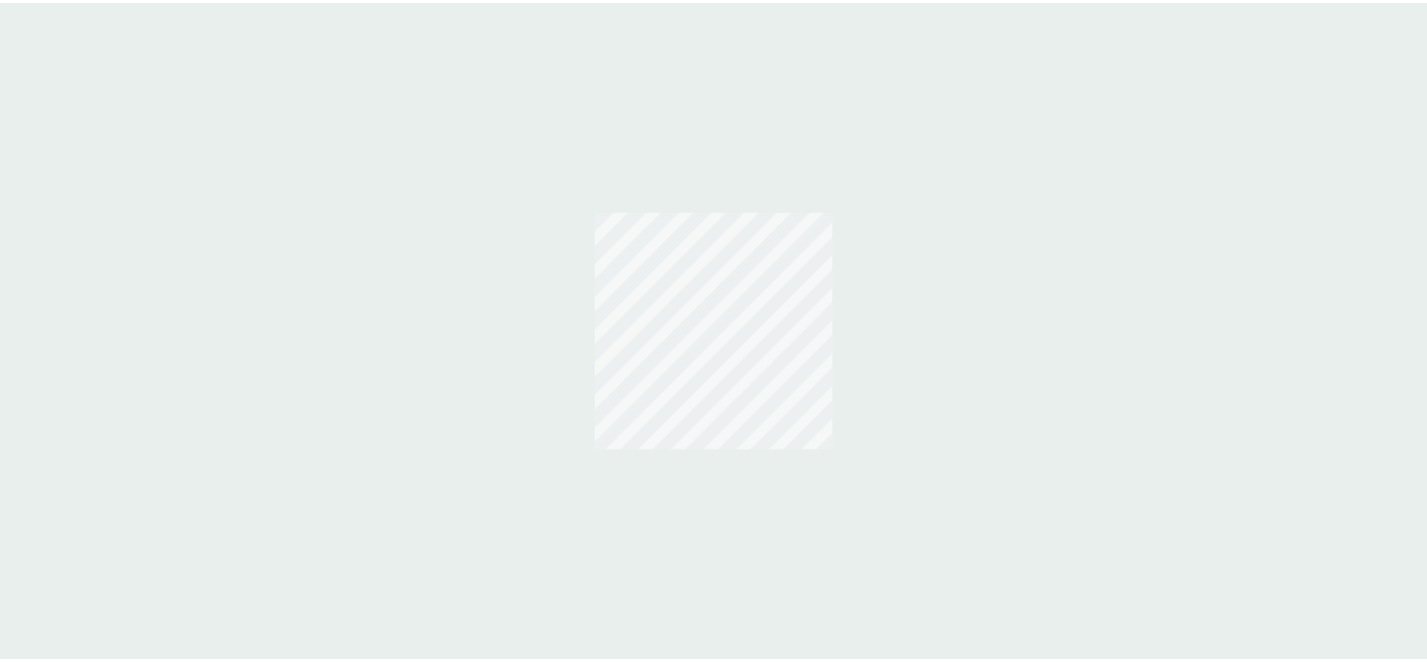 scroll, scrollTop: 0, scrollLeft: 0, axis: both 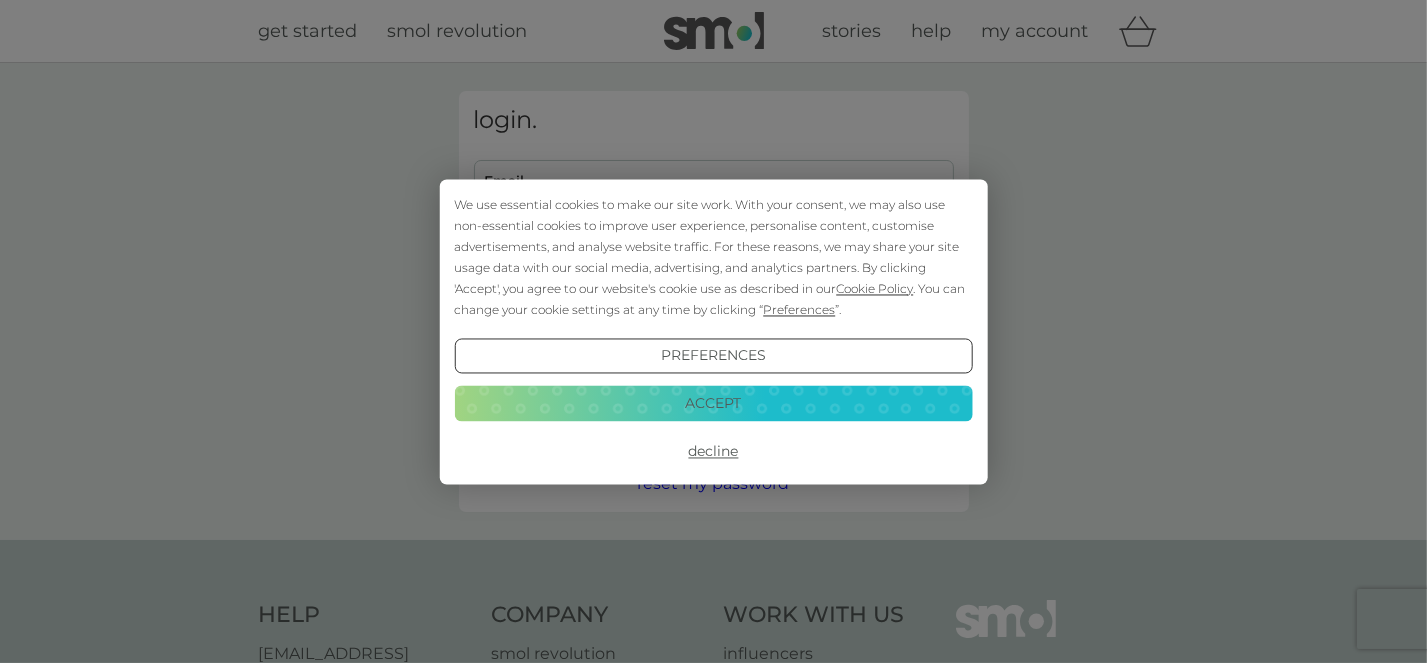 type on "fiona@rockett-taylorconsulting.co.uk" 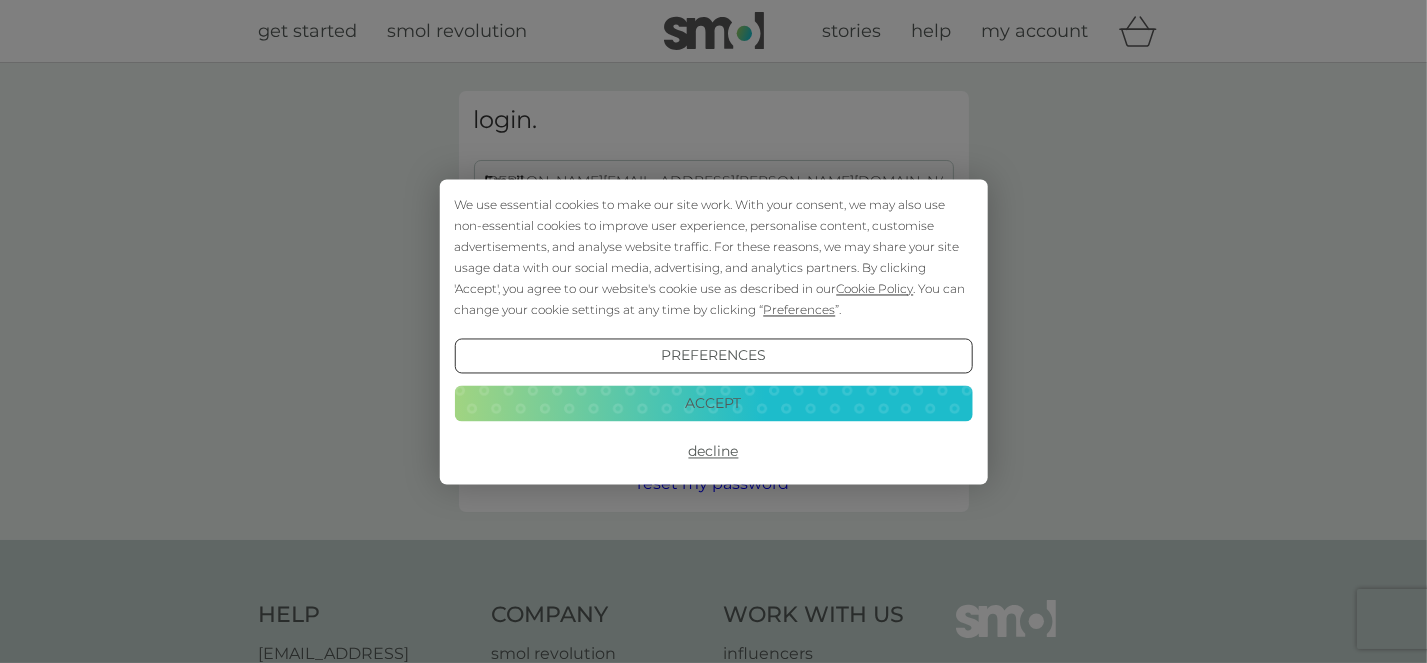 click on "Accept" at bounding box center (713, 404) 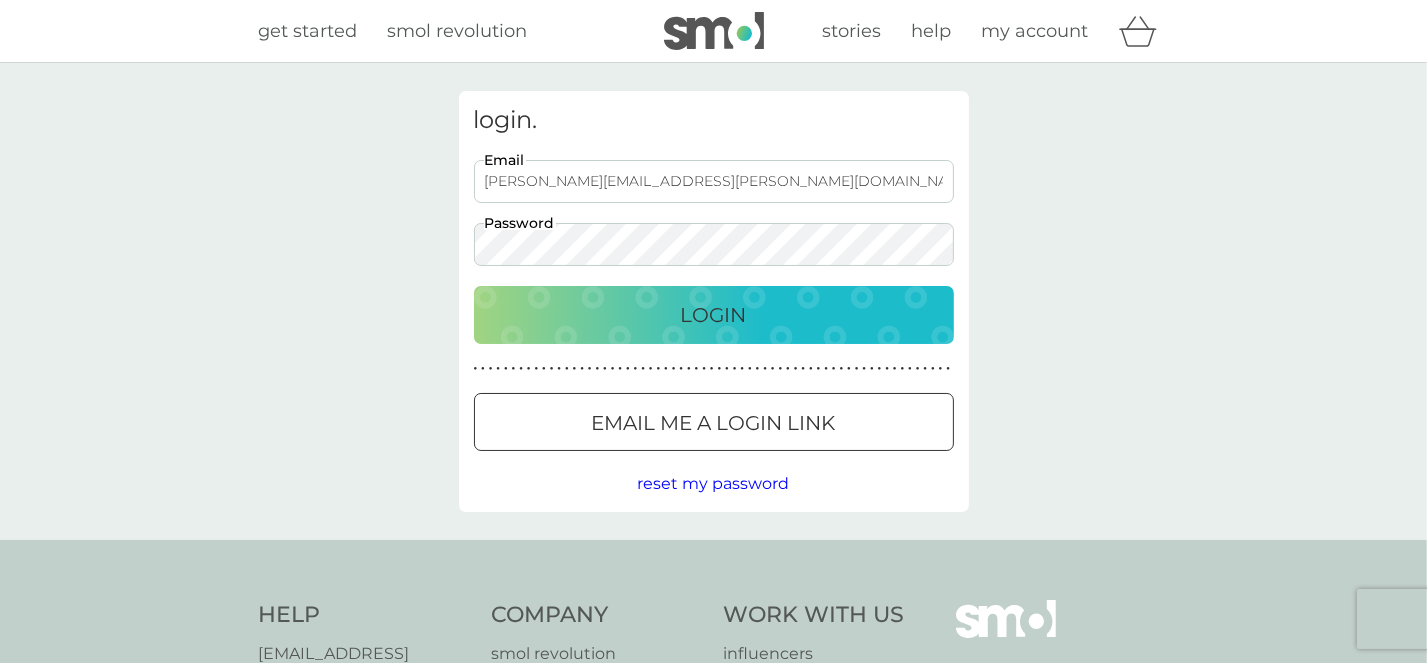 click on "Login" at bounding box center (714, 315) 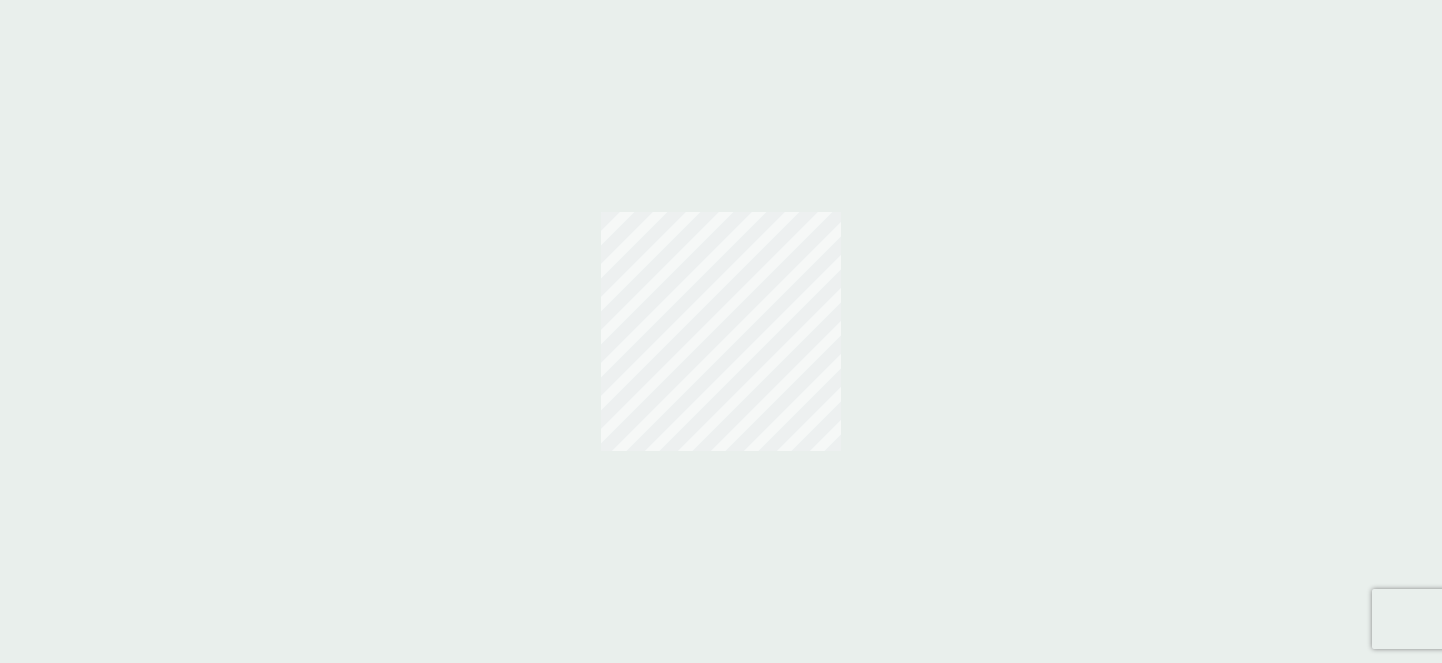 scroll, scrollTop: 0, scrollLeft: 0, axis: both 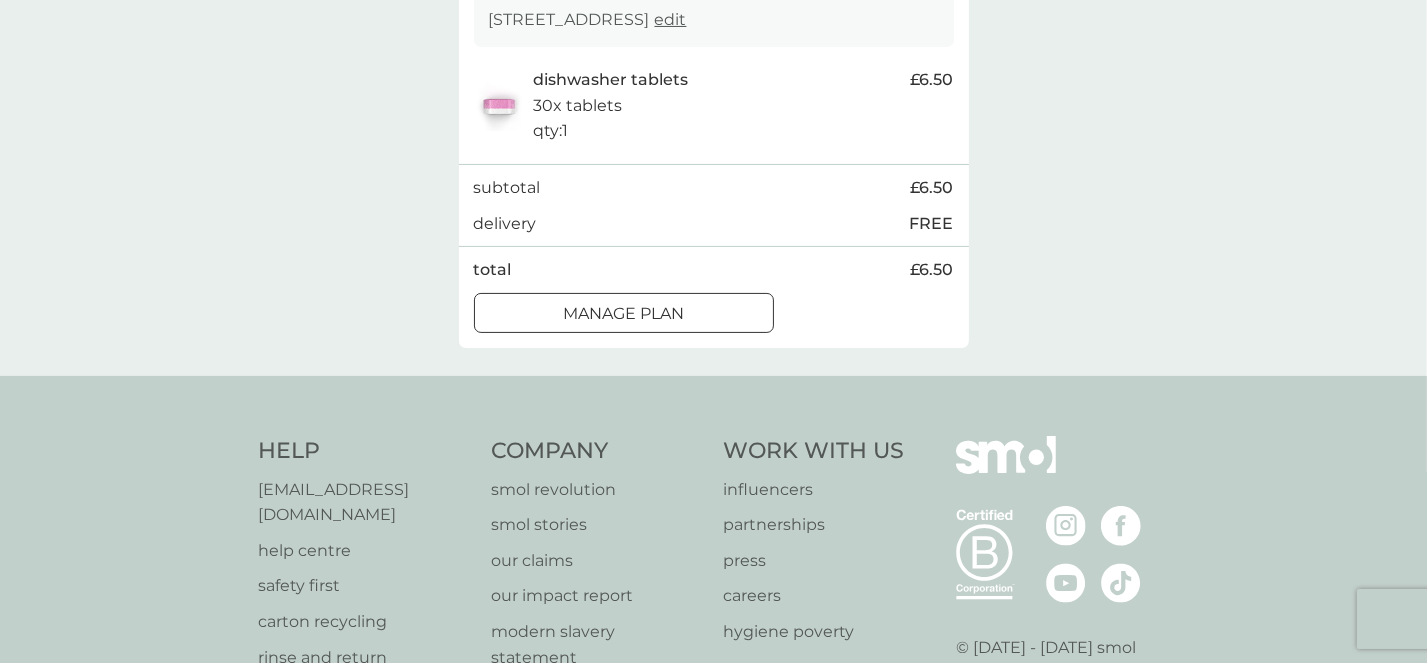 click on "Manage plan" at bounding box center (623, 314) 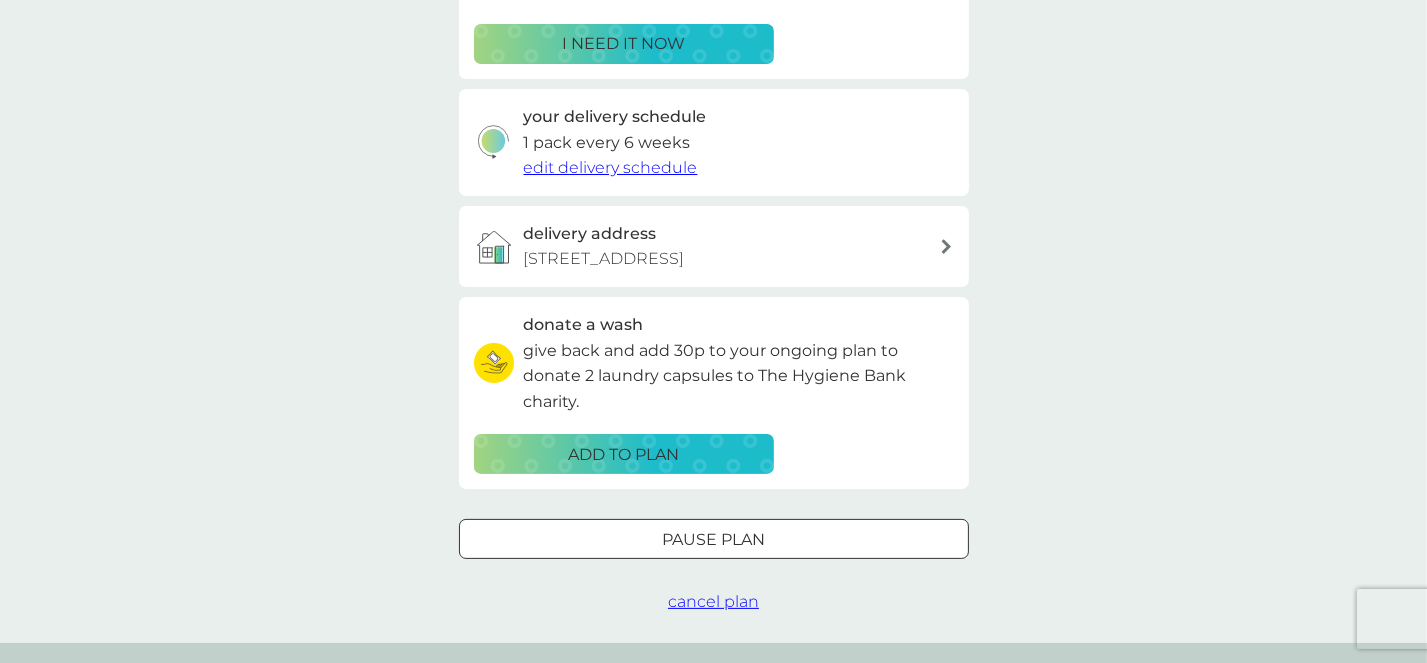 scroll, scrollTop: 0, scrollLeft: 0, axis: both 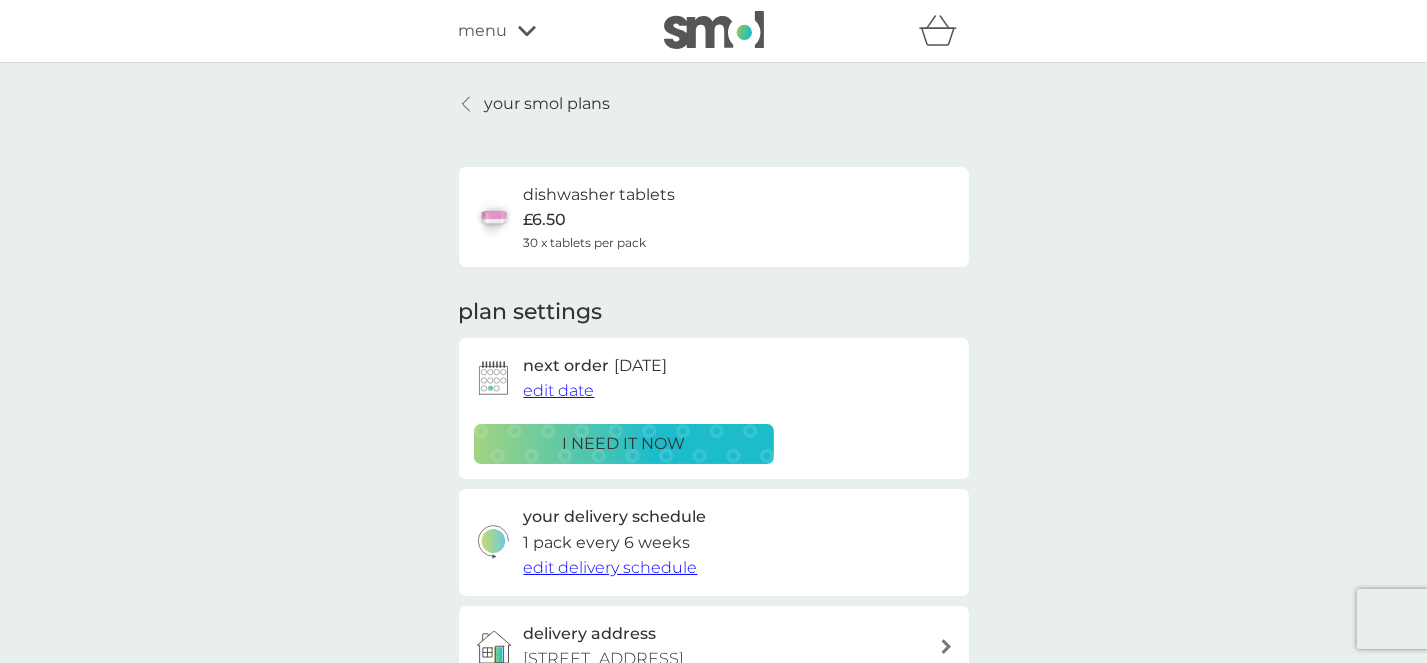 click on "edit delivery schedule" at bounding box center (611, 567) 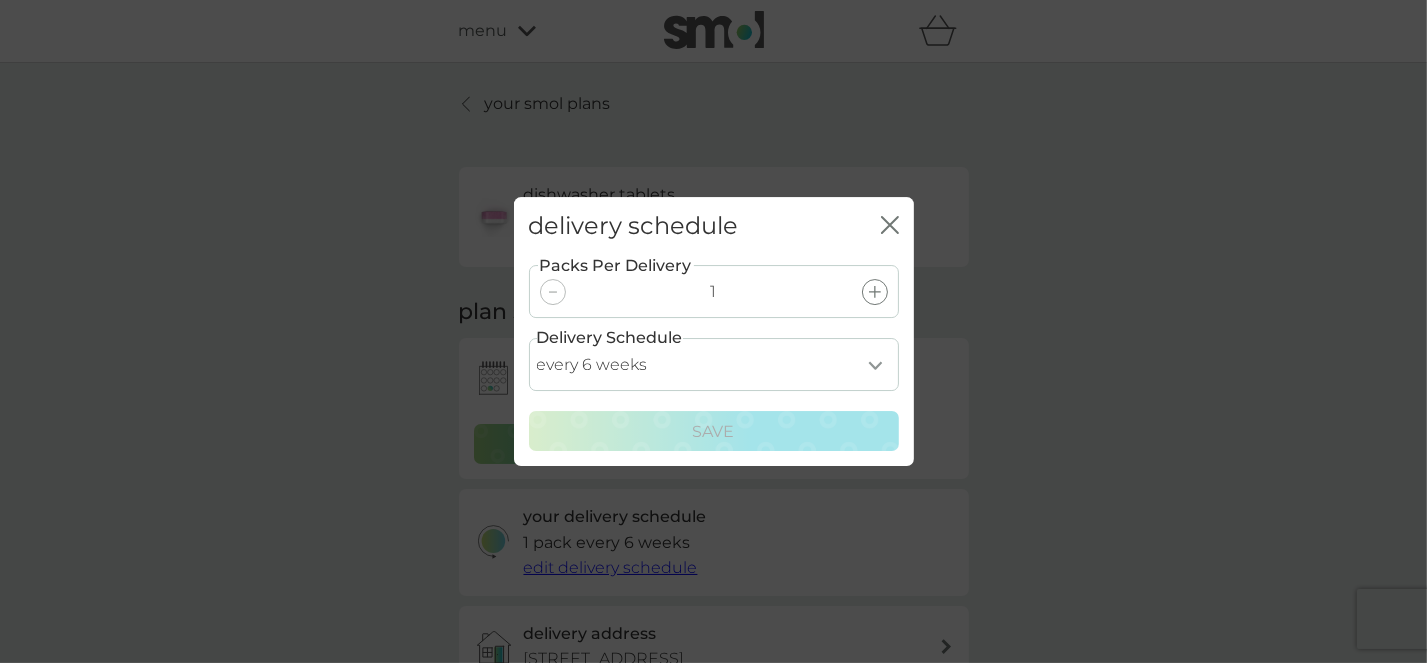 click at bounding box center [875, 292] 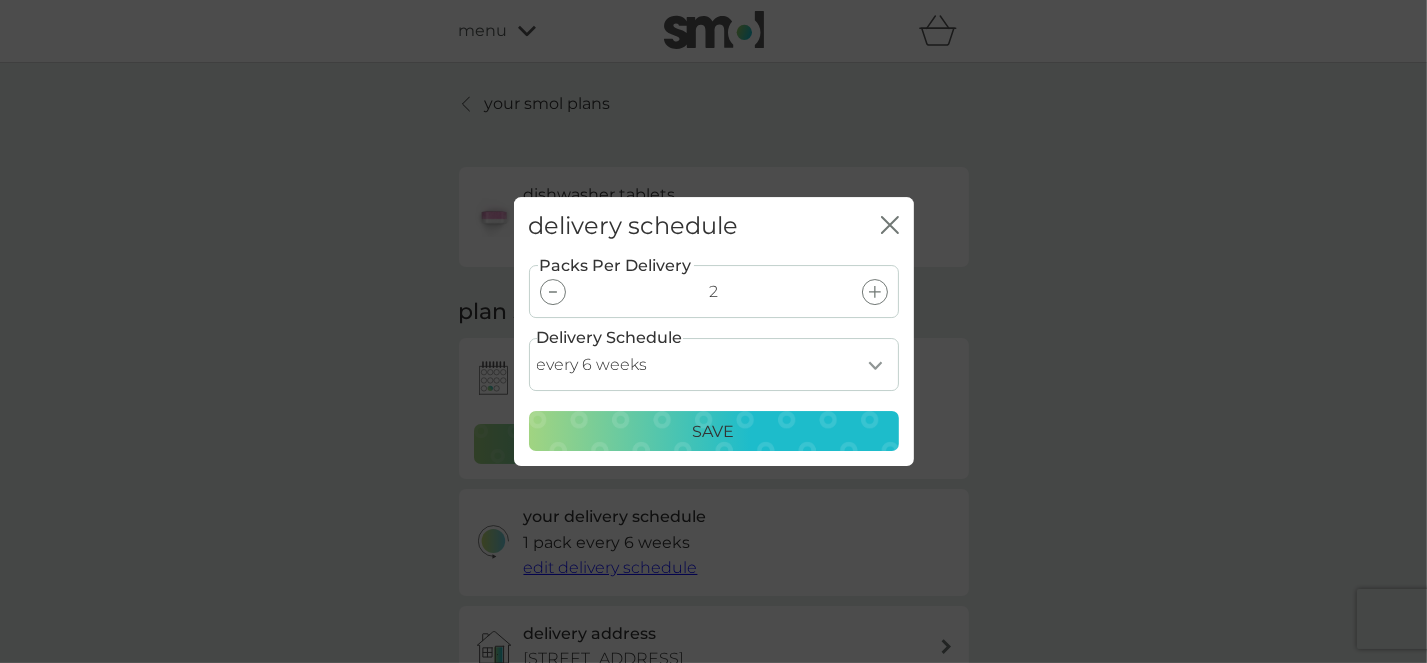 click on "every 1 week every 2 weeks every 3 weeks every 4 weeks every 5 weeks every 6 weeks every 7 weeks every 8 weeks every 9 weeks every 10 weeks every 11 weeks every 12 weeks every 13 weeks every 14 weeks every 15 weeks every 16 weeks every 17 weeks" at bounding box center (714, 364) 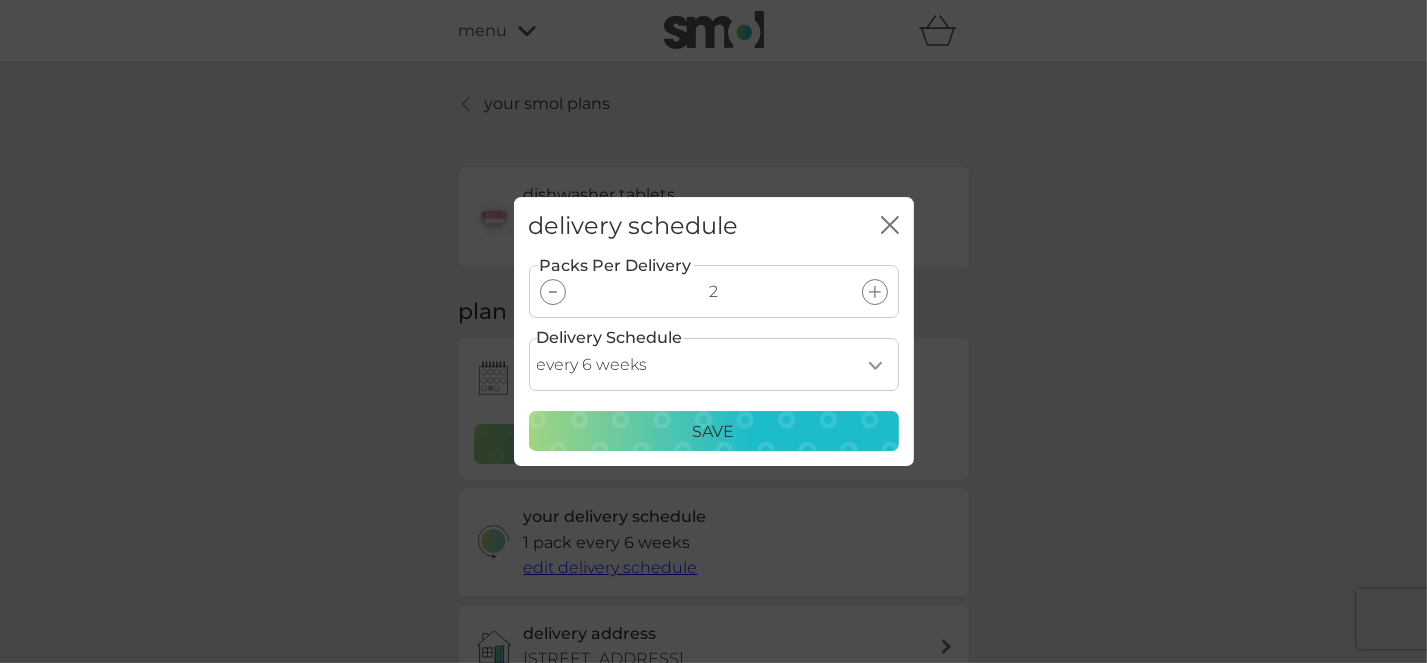 select on "63" 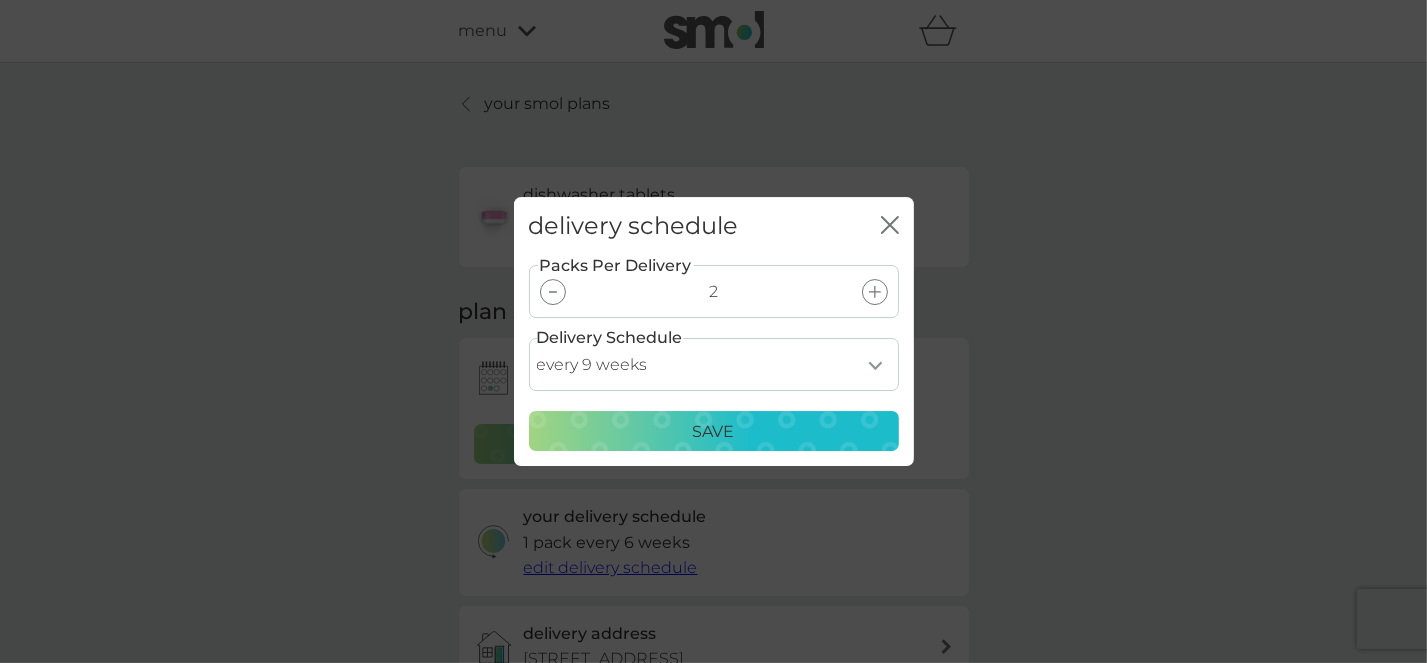 click on "every 1 week every 2 weeks every 3 weeks every 4 weeks every 5 weeks every 6 weeks every 7 weeks every 8 weeks every 9 weeks every 10 weeks every 11 weeks every 12 weeks every 13 weeks every 14 weeks every 15 weeks every 16 weeks every 17 weeks" at bounding box center (714, 364) 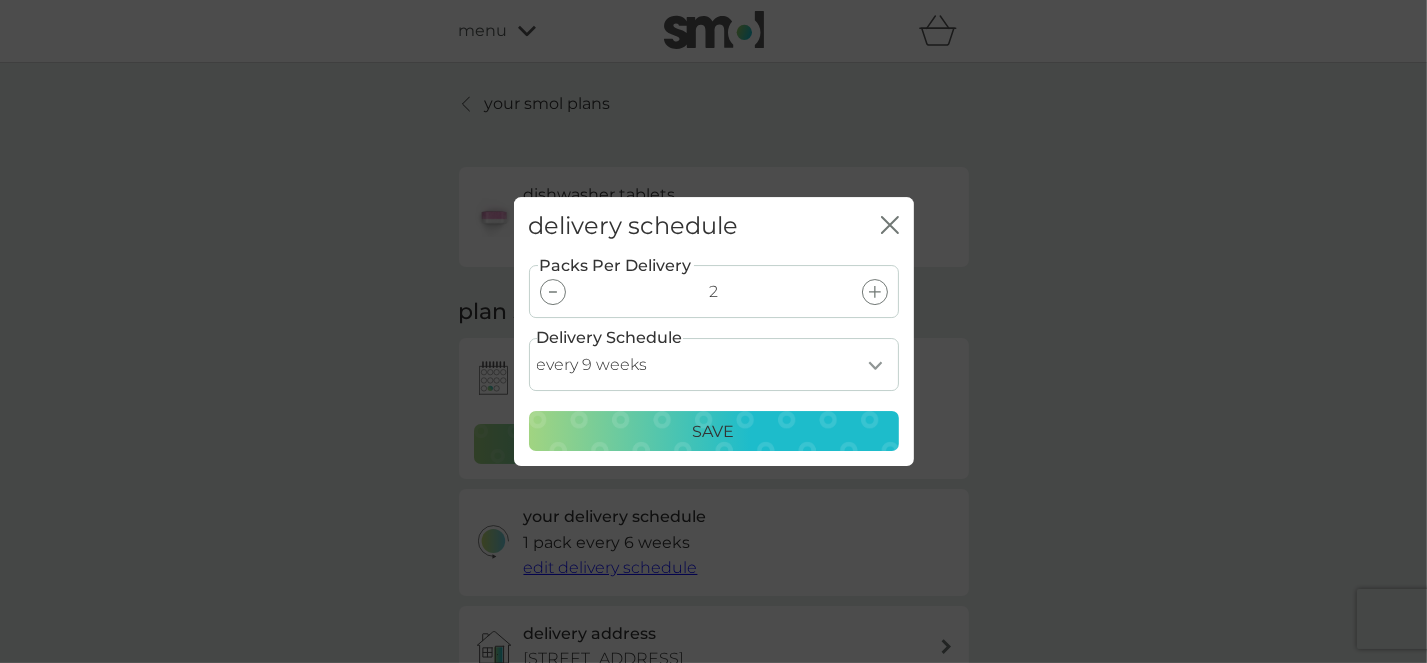 click on "Save" at bounding box center (714, 432) 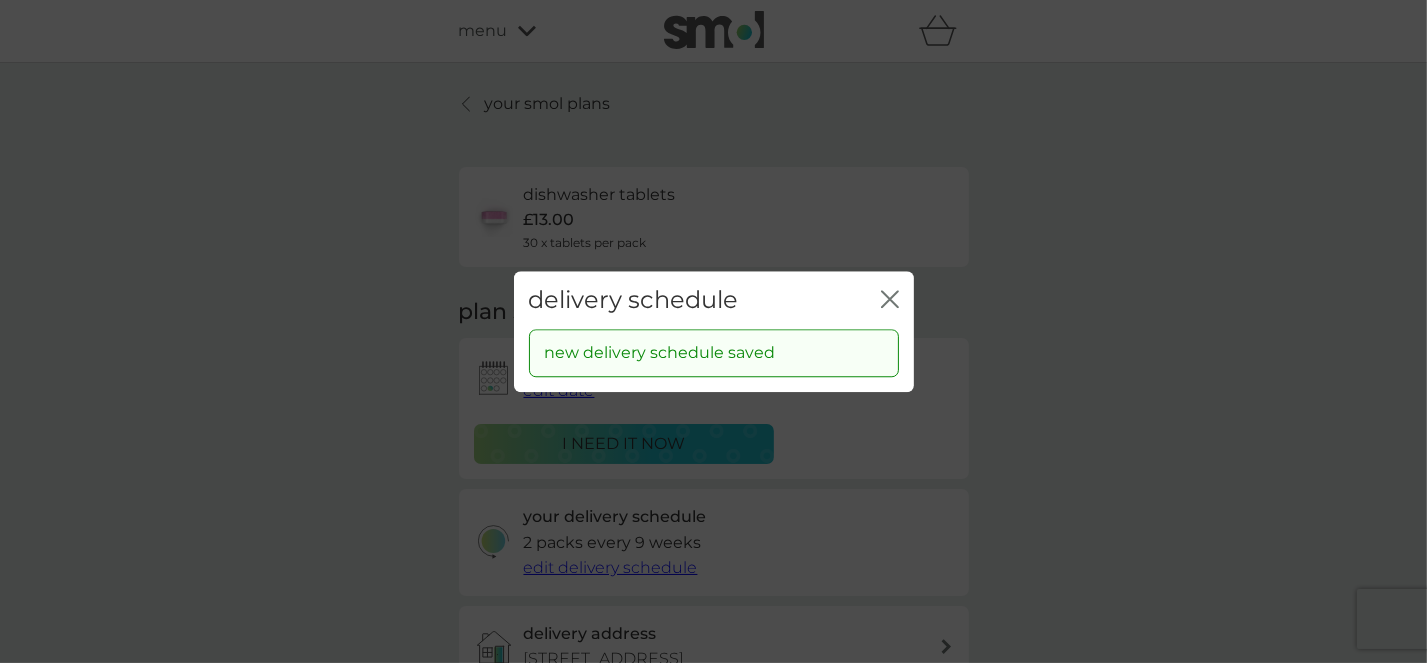 click on "close" 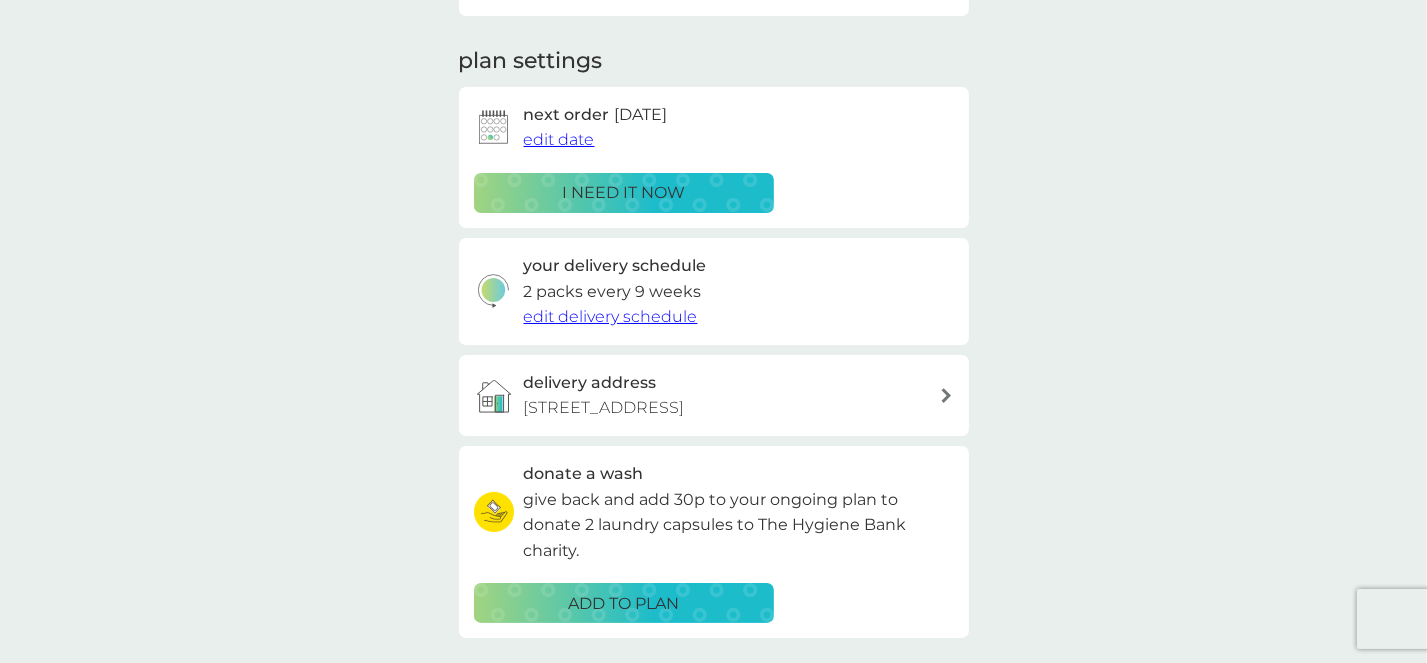 scroll, scrollTop: 0, scrollLeft: 0, axis: both 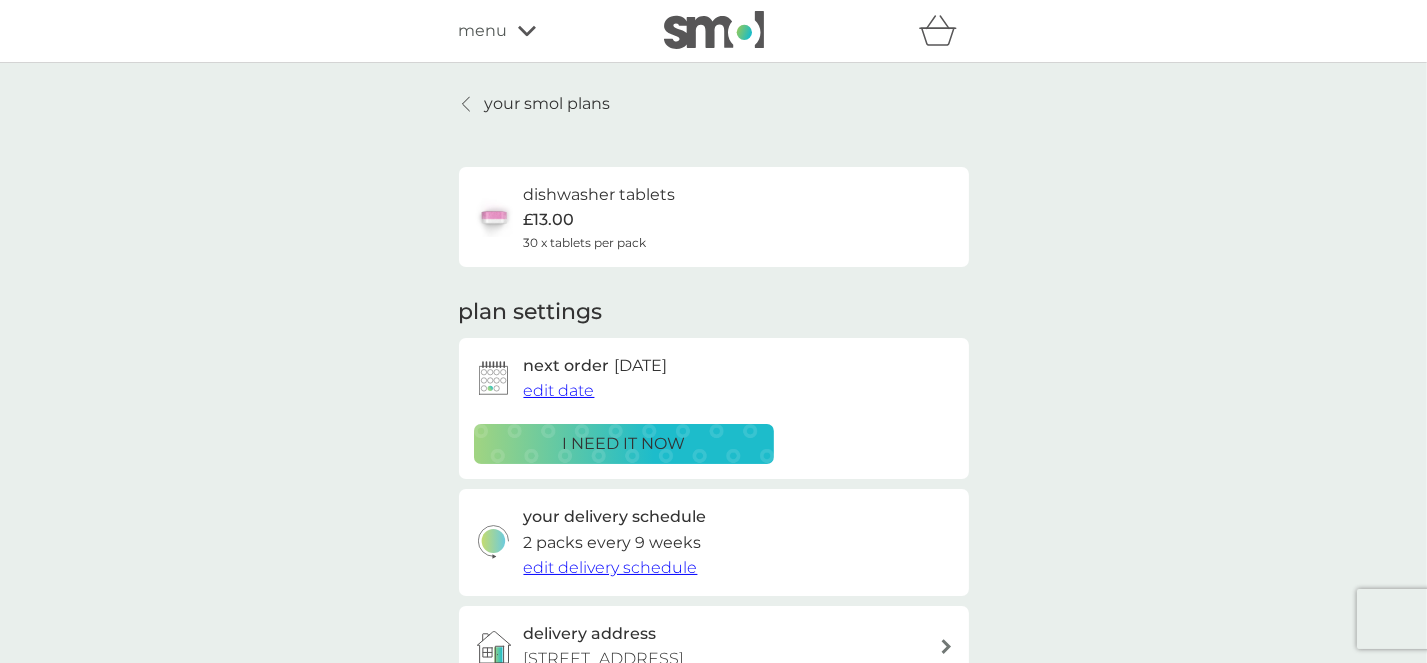 click on "your smol plans" at bounding box center (548, 104) 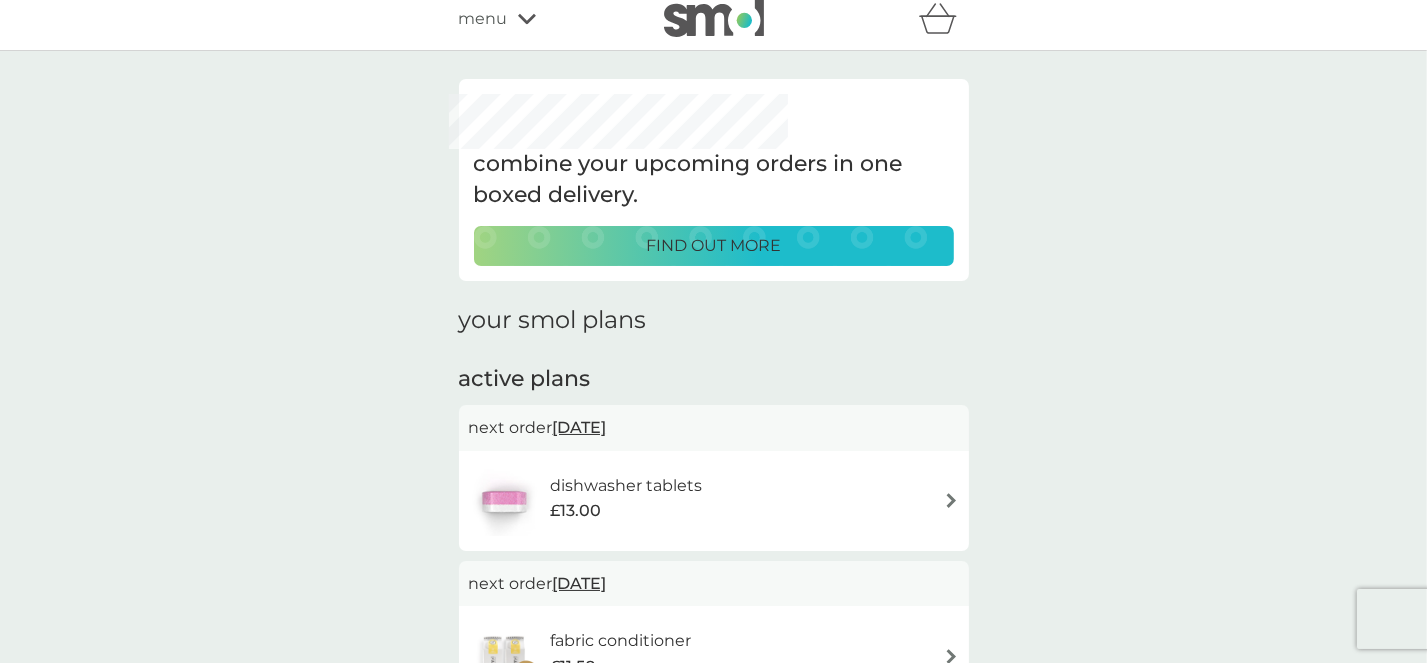 scroll, scrollTop: 0, scrollLeft: 0, axis: both 